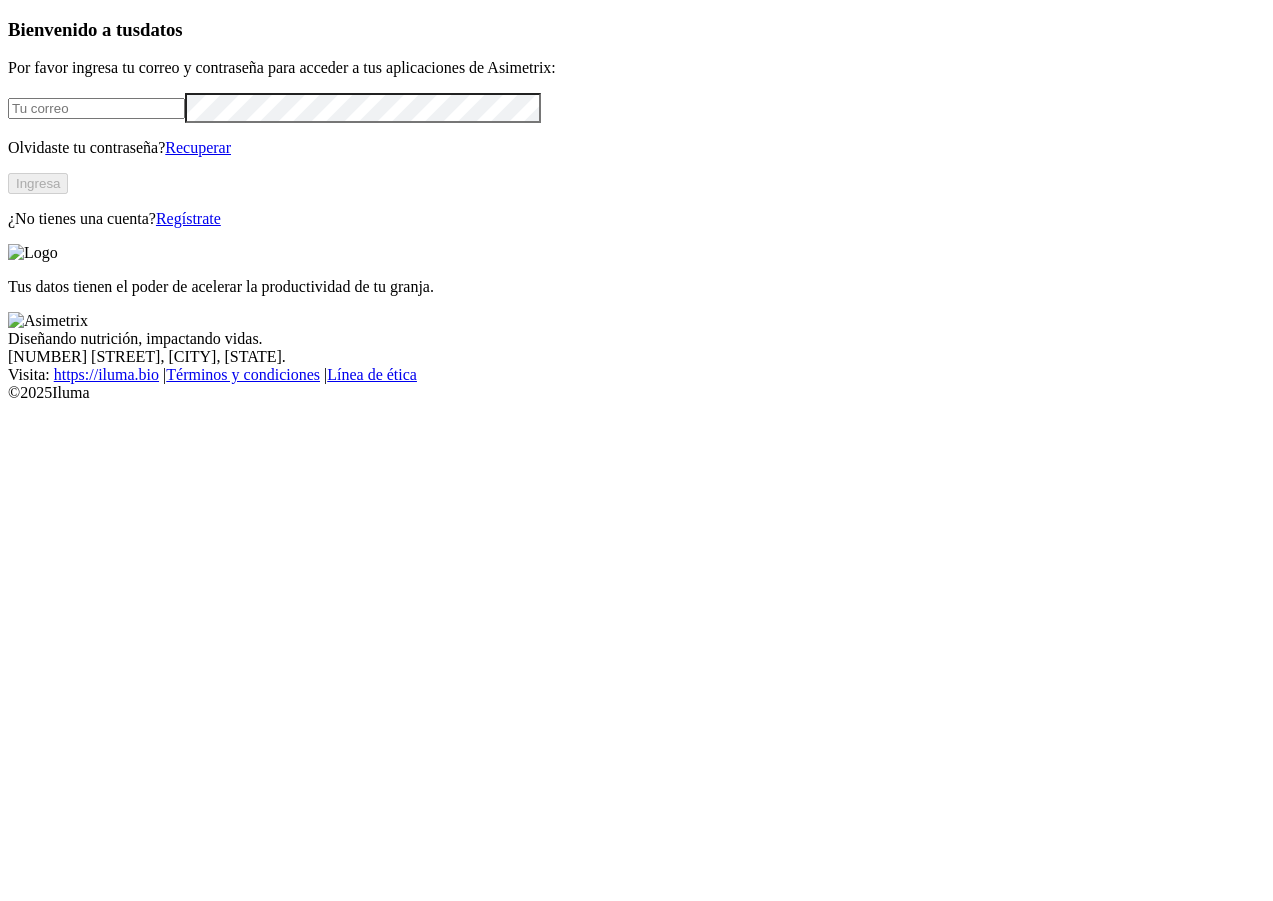 scroll, scrollTop: 0, scrollLeft: 0, axis: both 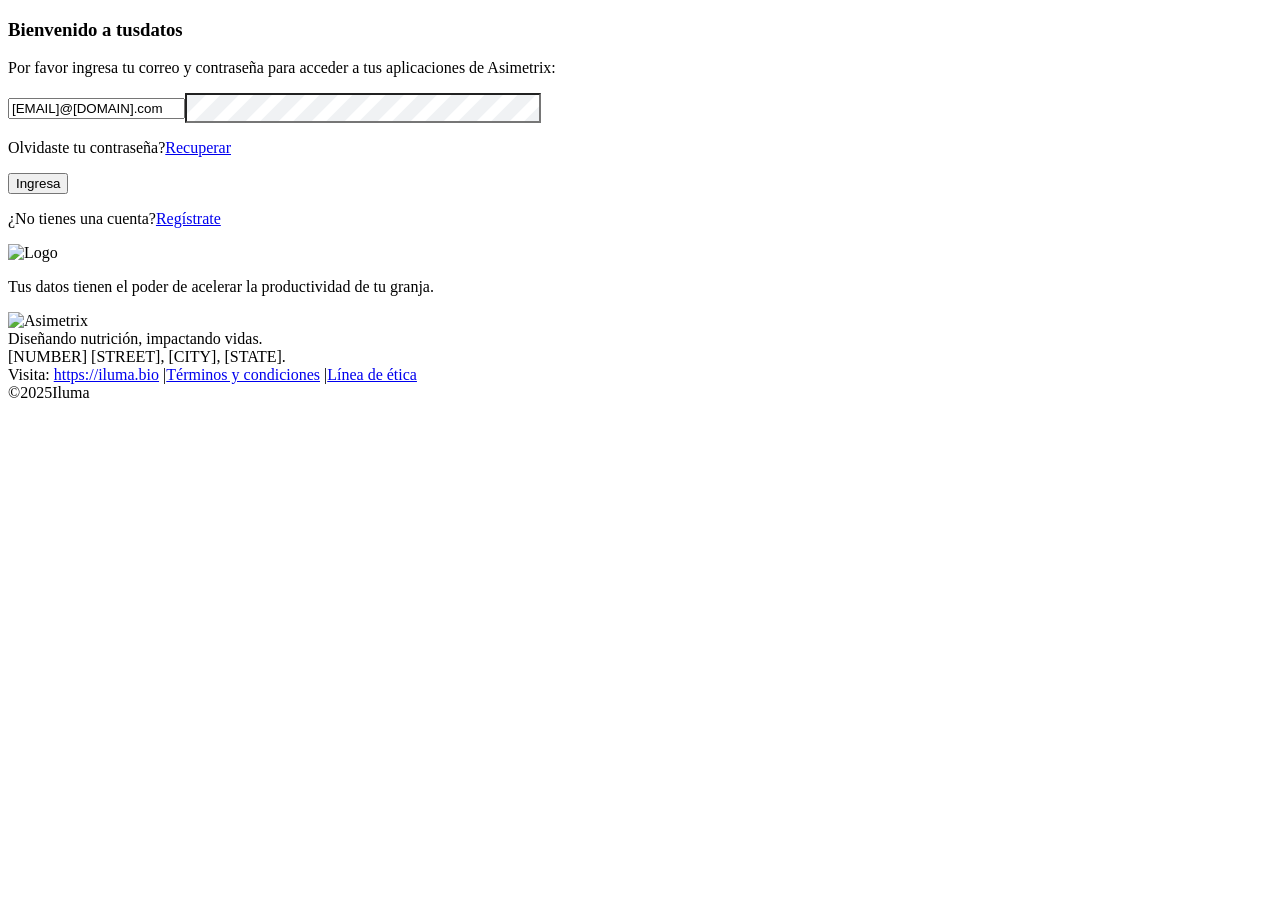 click on "Ingresa" at bounding box center (38, 183) 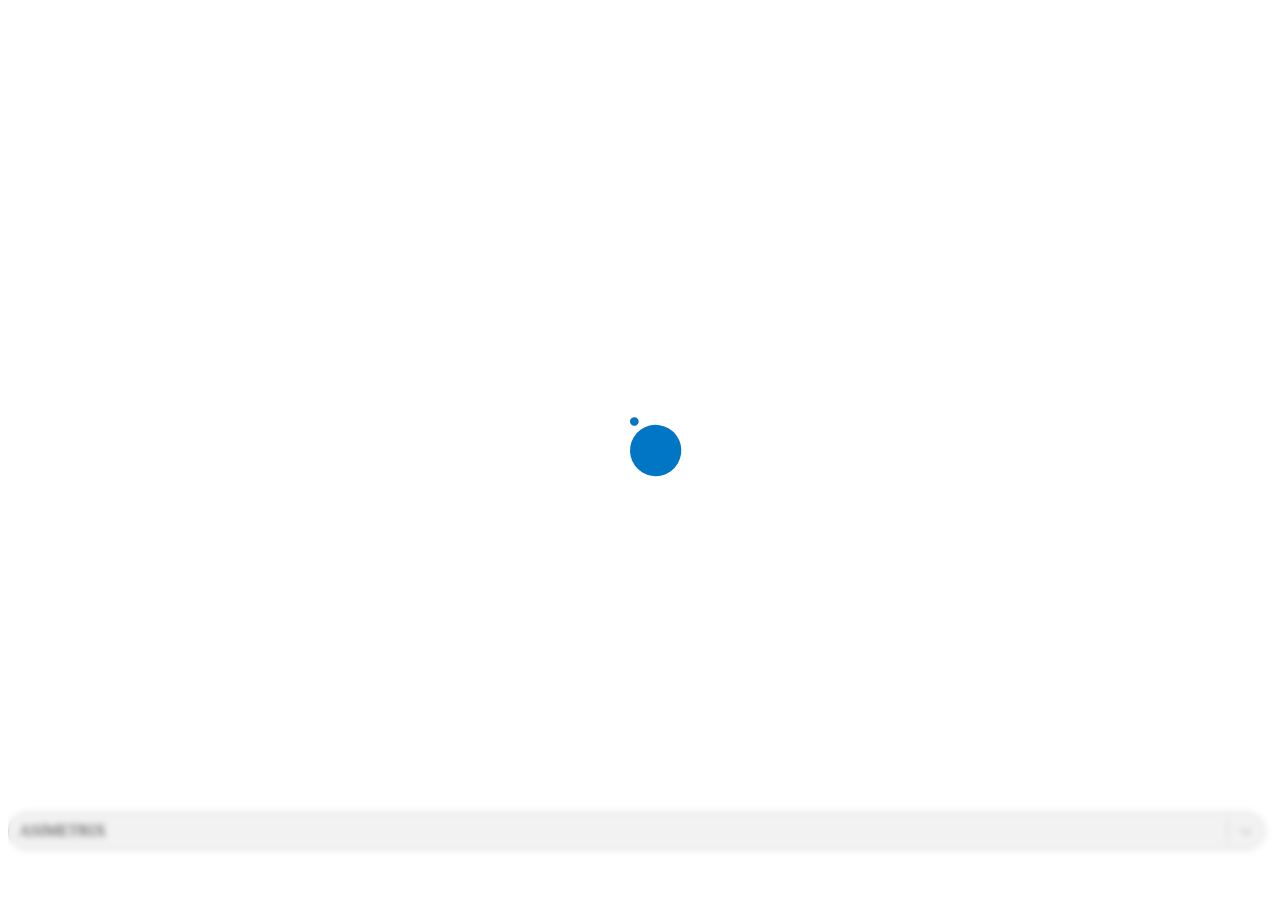 scroll, scrollTop: 0, scrollLeft: 0, axis: both 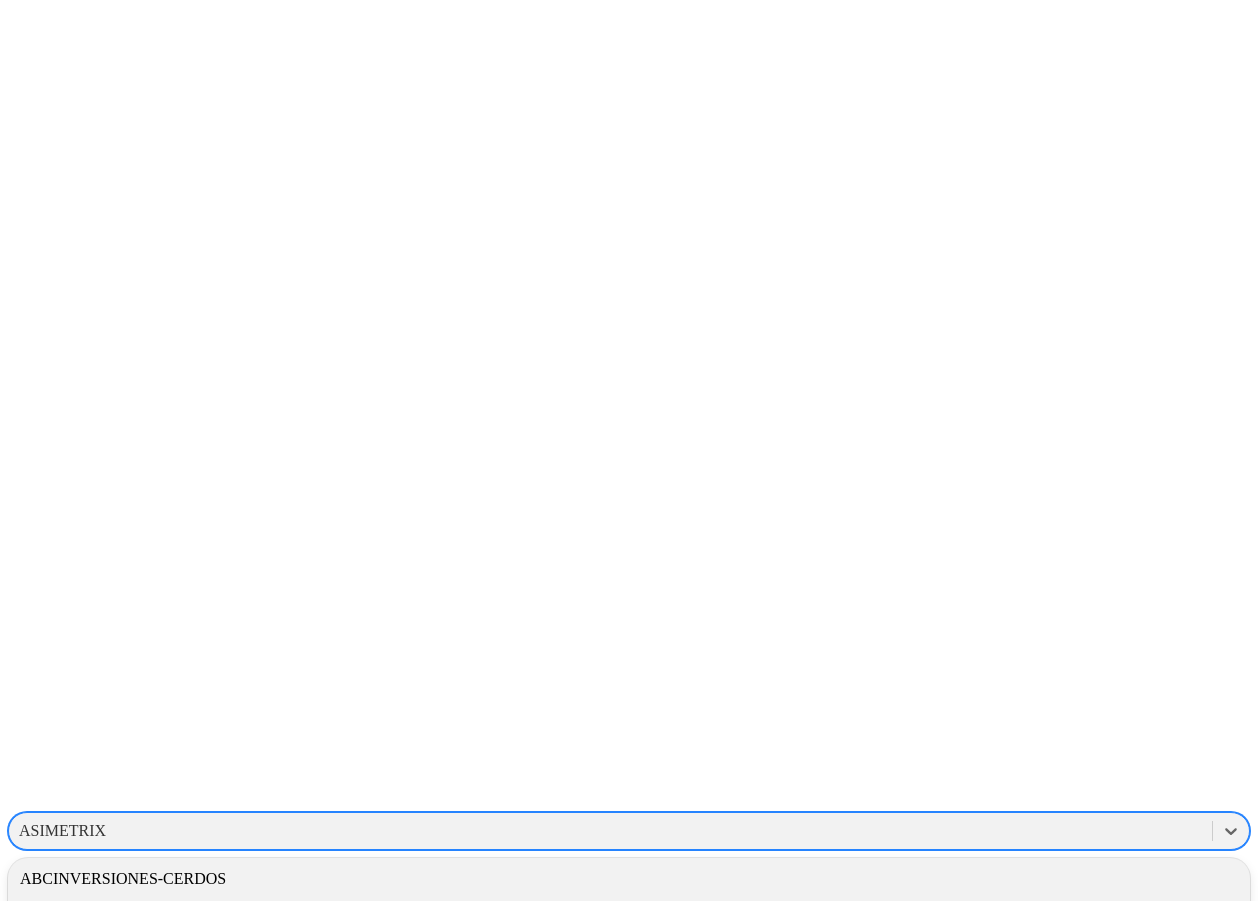 click on "ASIMETRIX" at bounding box center [610, 831] 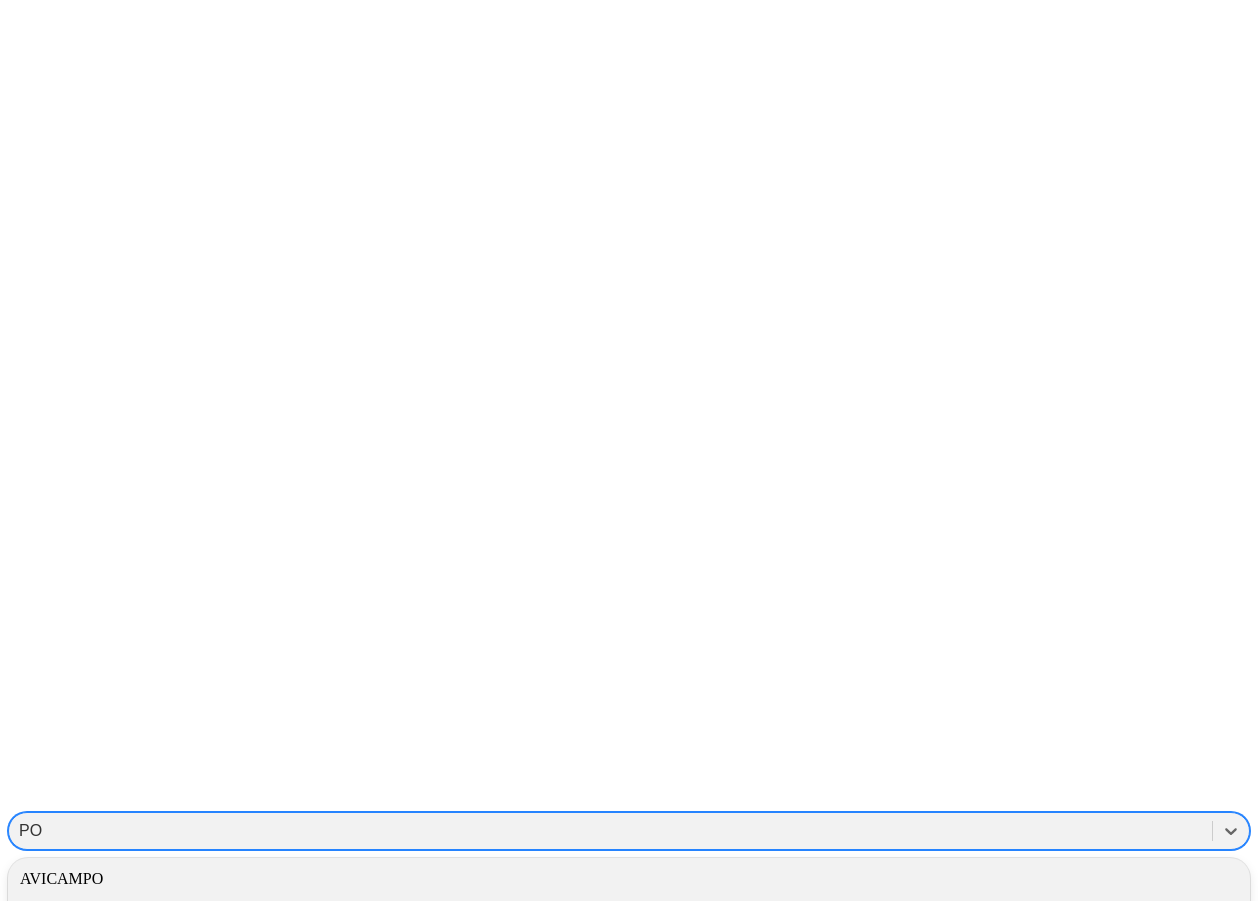 type on "PONE" 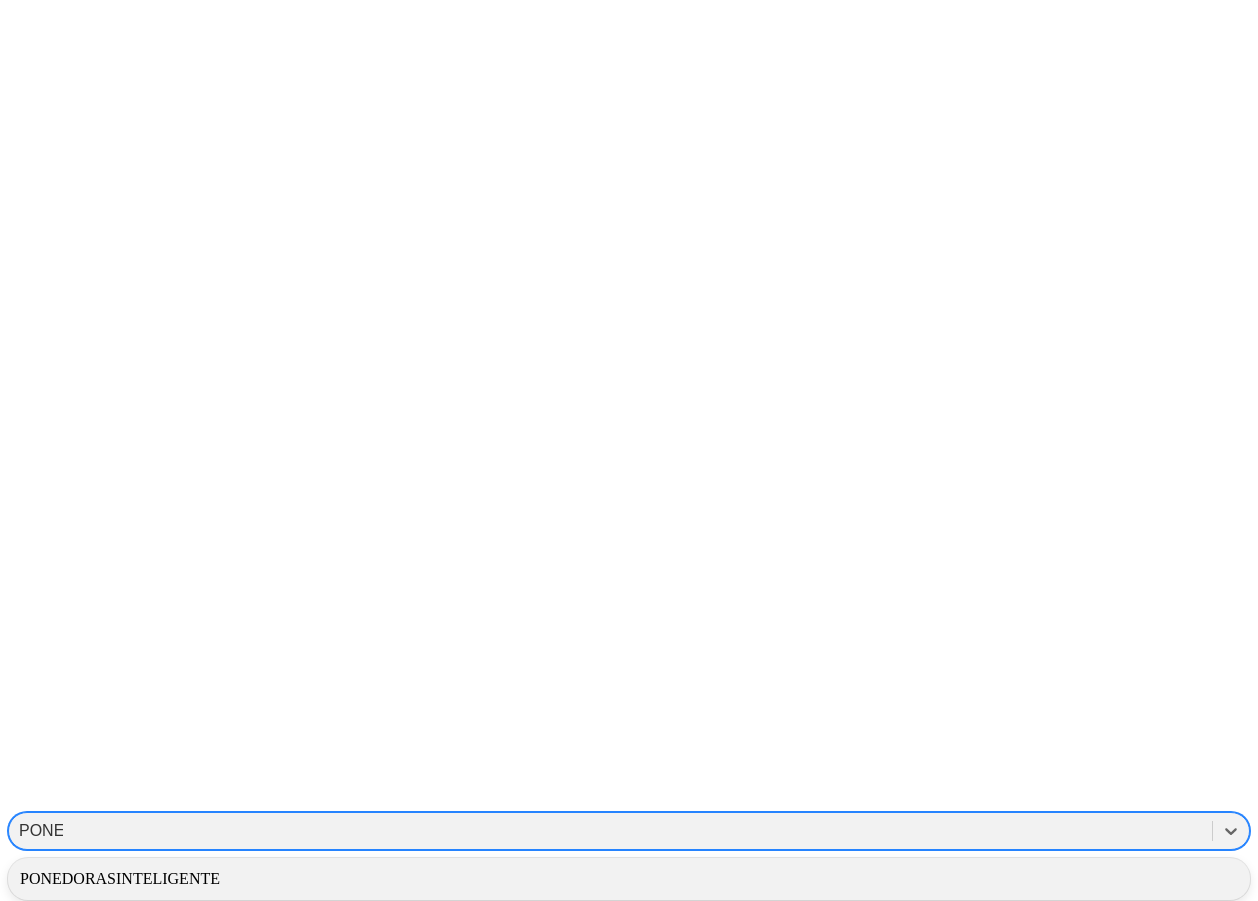 click on "PONEDORASINTELIGENTE" at bounding box center (629, 879) 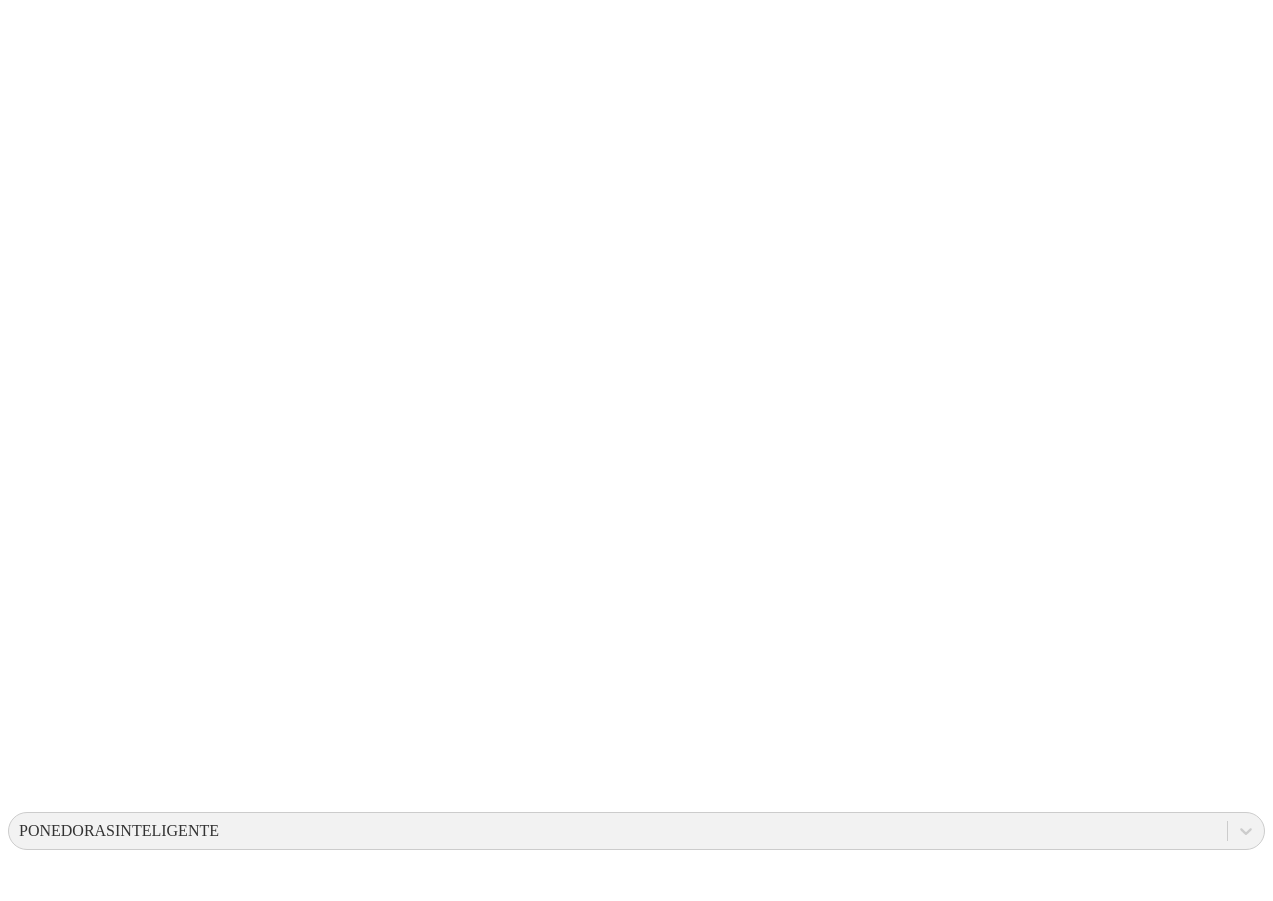 click 